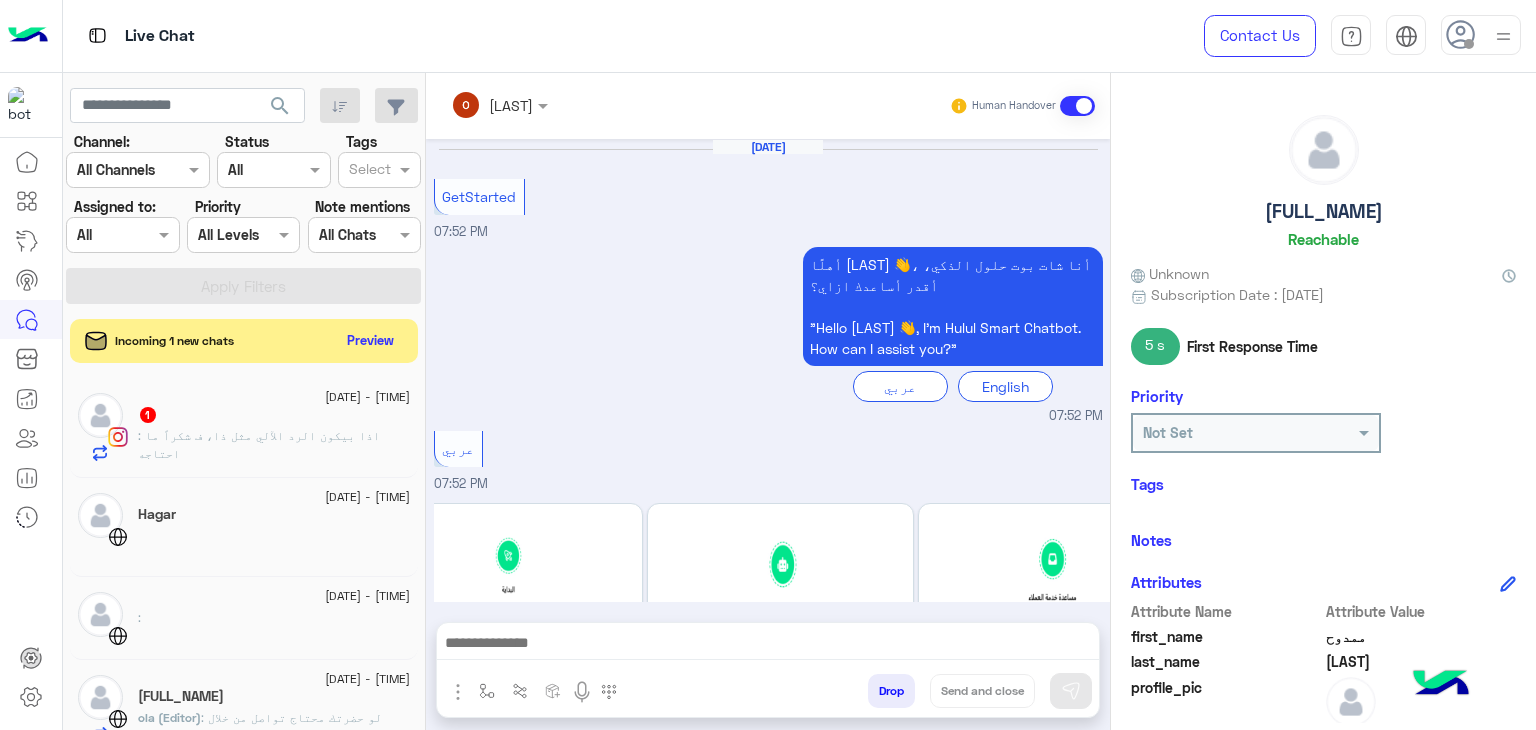 scroll, scrollTop: 0, scrollLeft: 0, axis: both 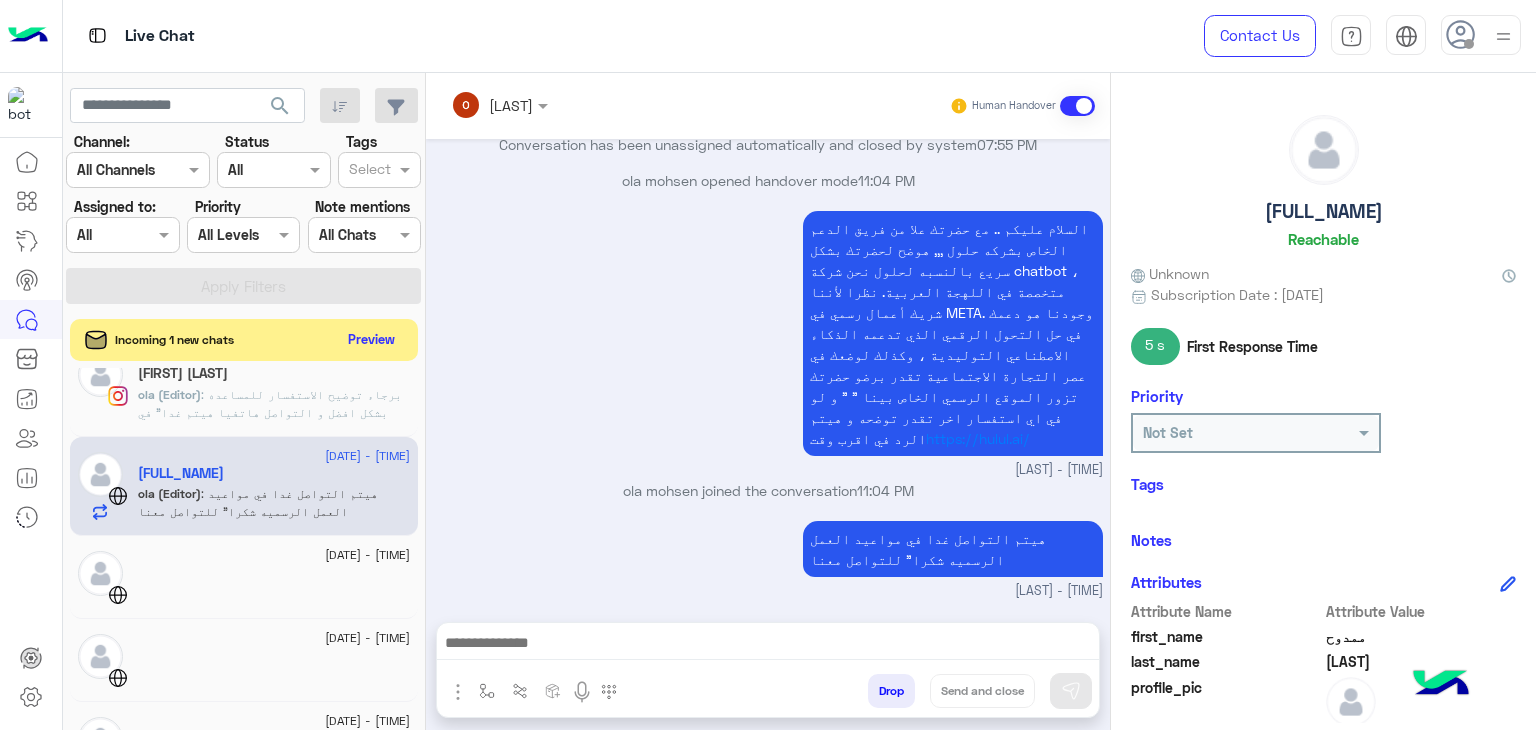 click on "Preview" 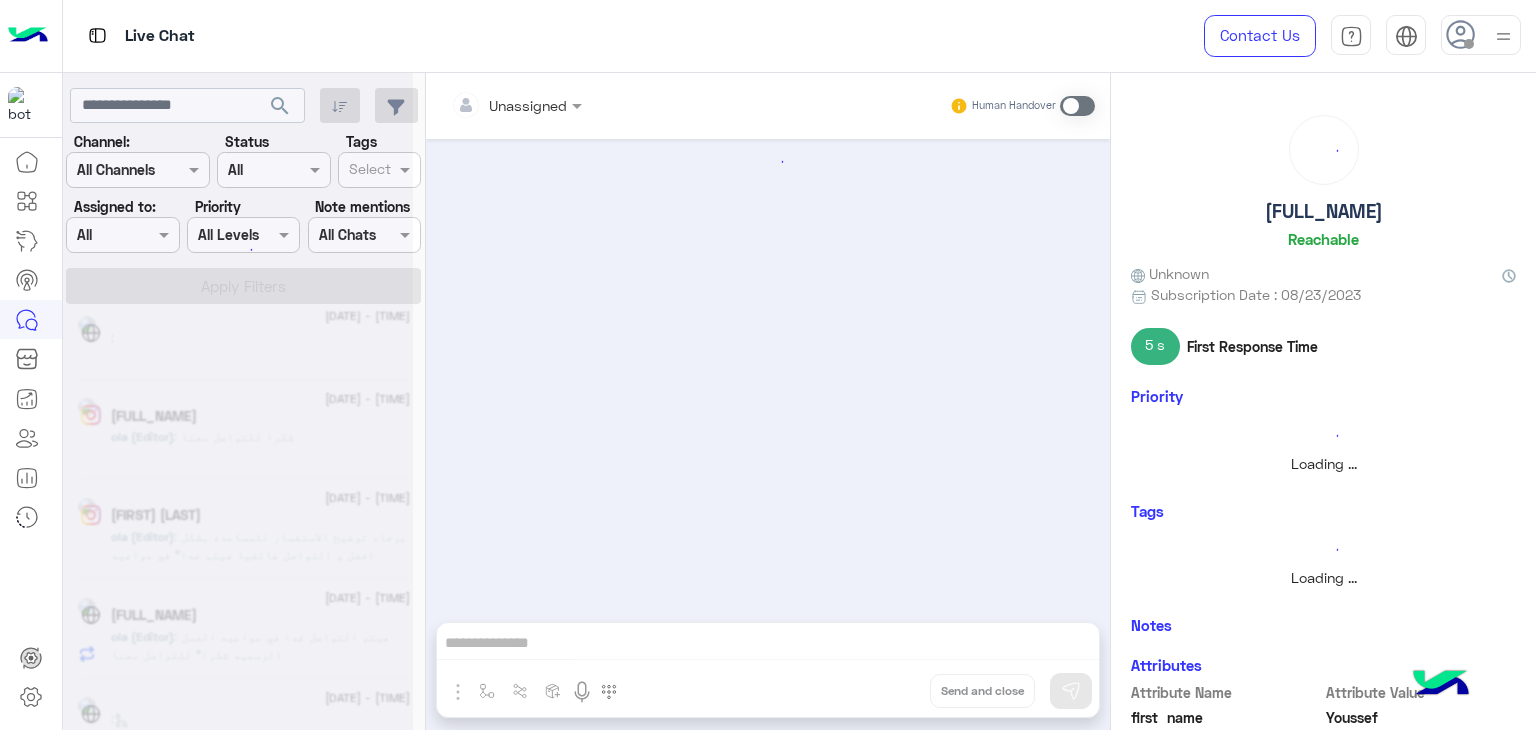scroll, scrollTop: 0, scrollLeft: 0, axis: both 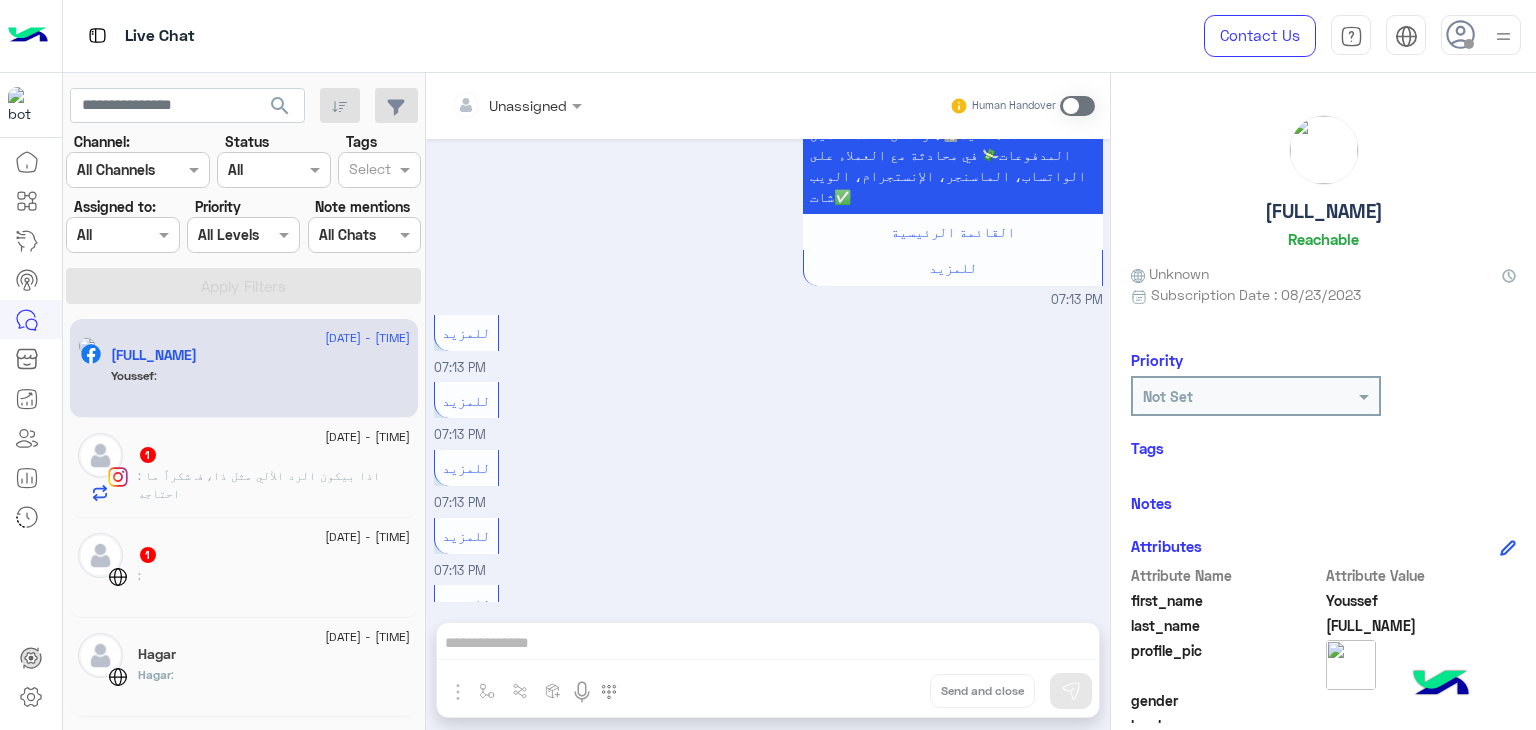 click on "[LAST] :" 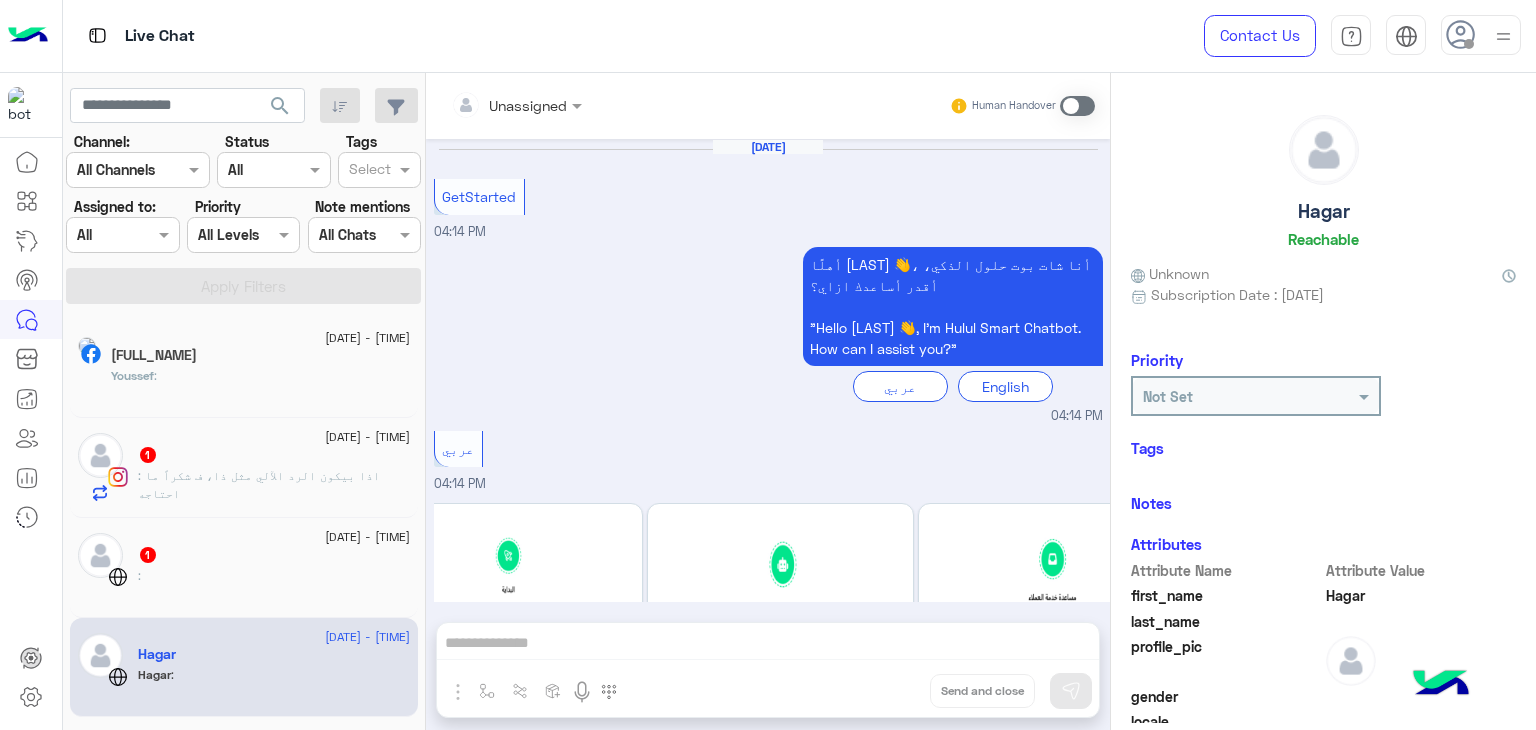 scroll, scrollTop: 233, scrollLeft: 0, axis: vertical 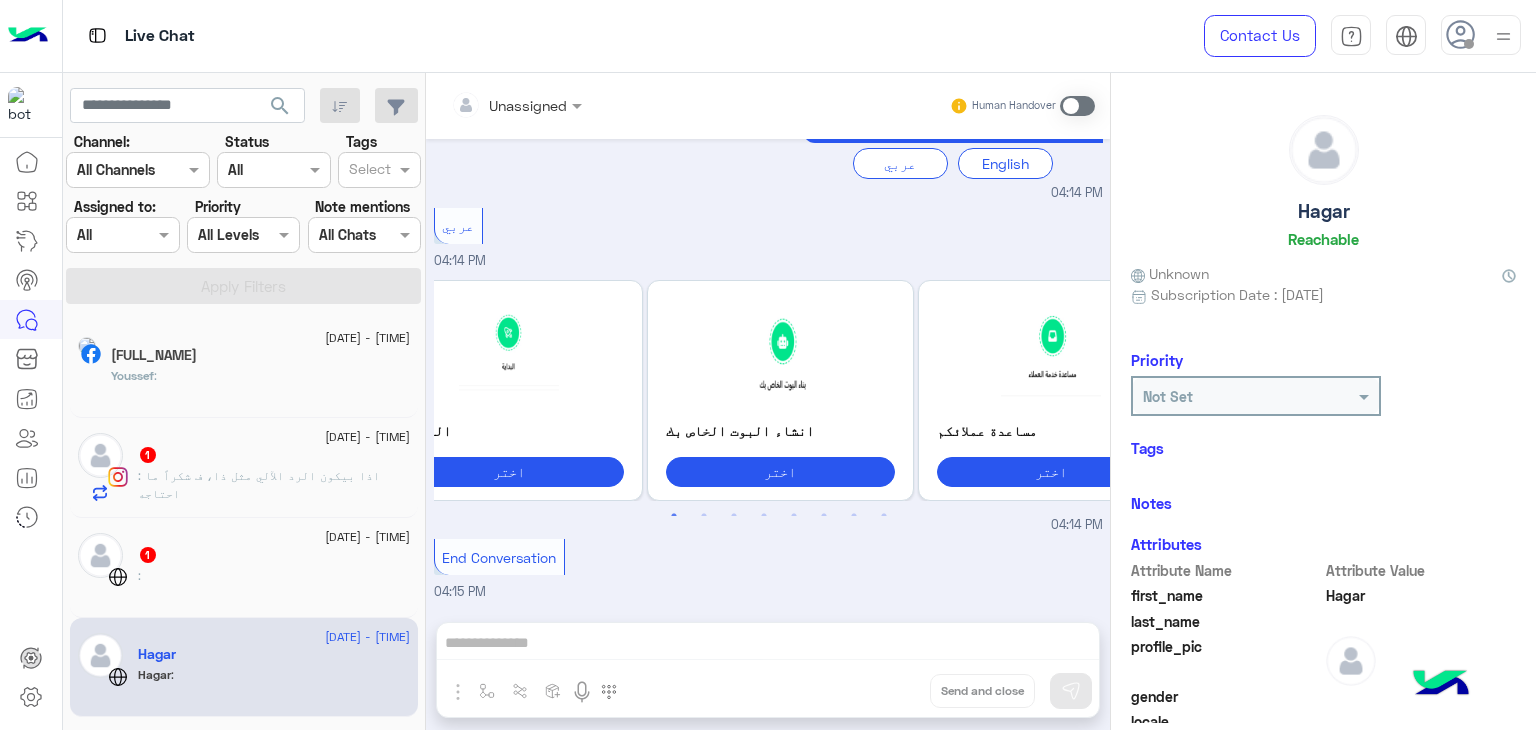 click on "1" 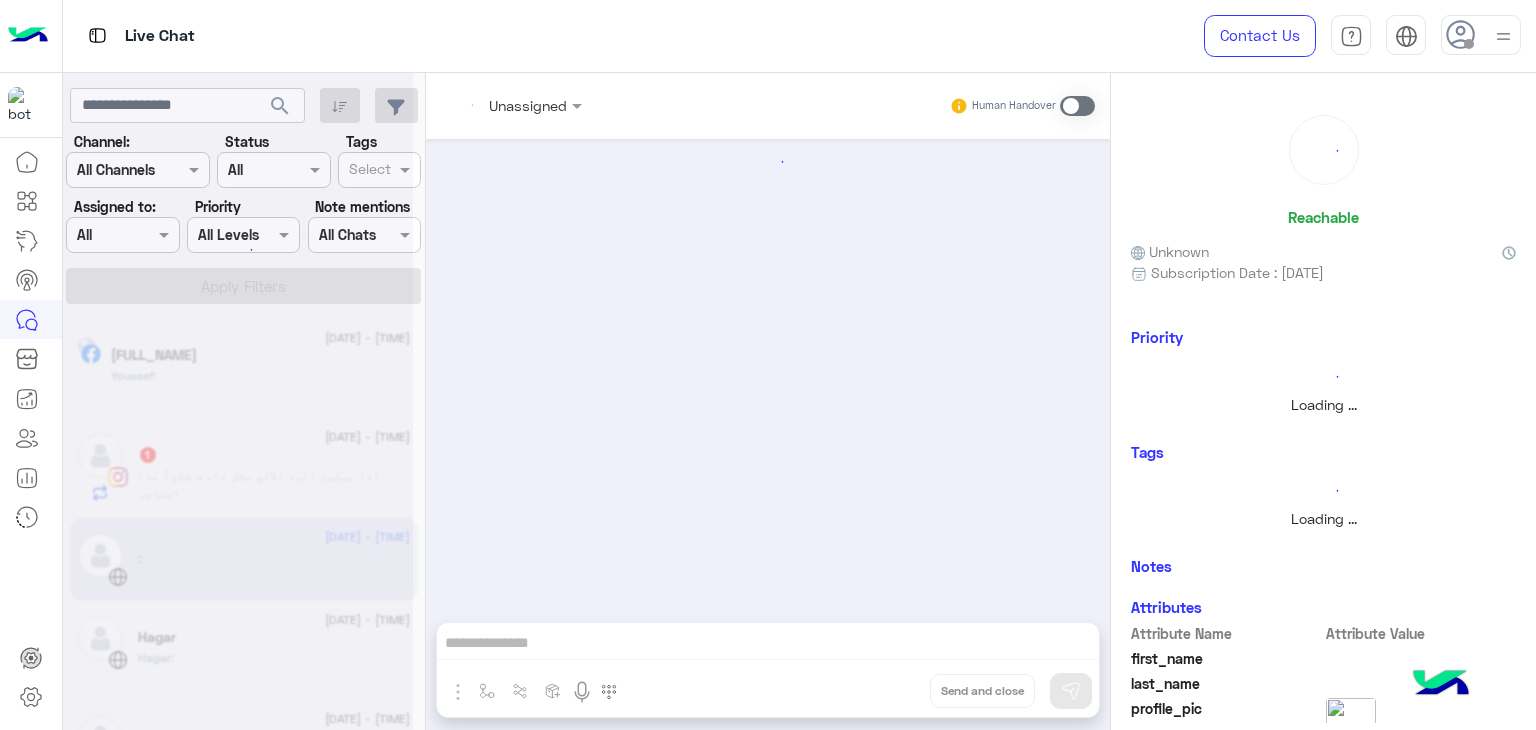 scroll, scrollTop: 0, scrollLeft: 0, axis: both 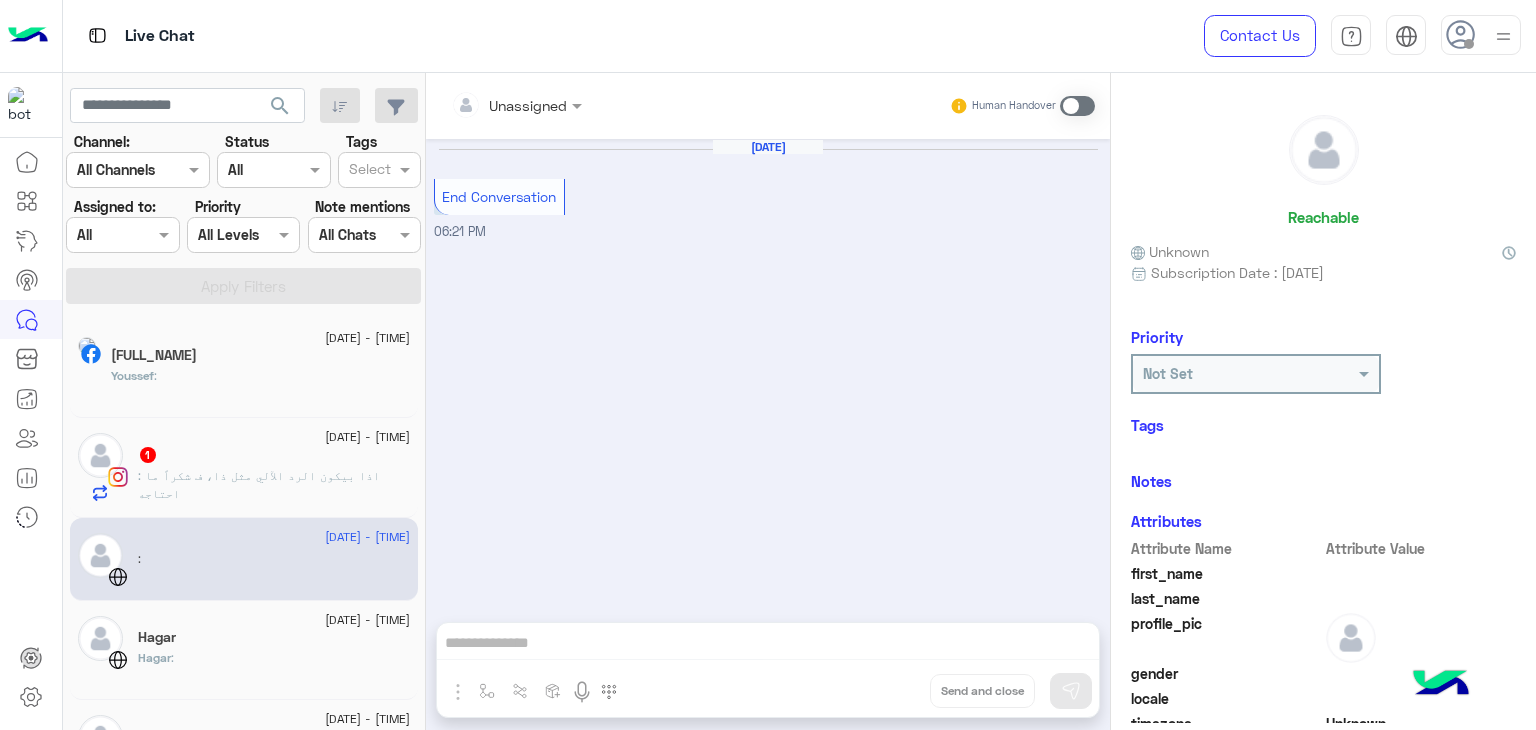 click on "1" 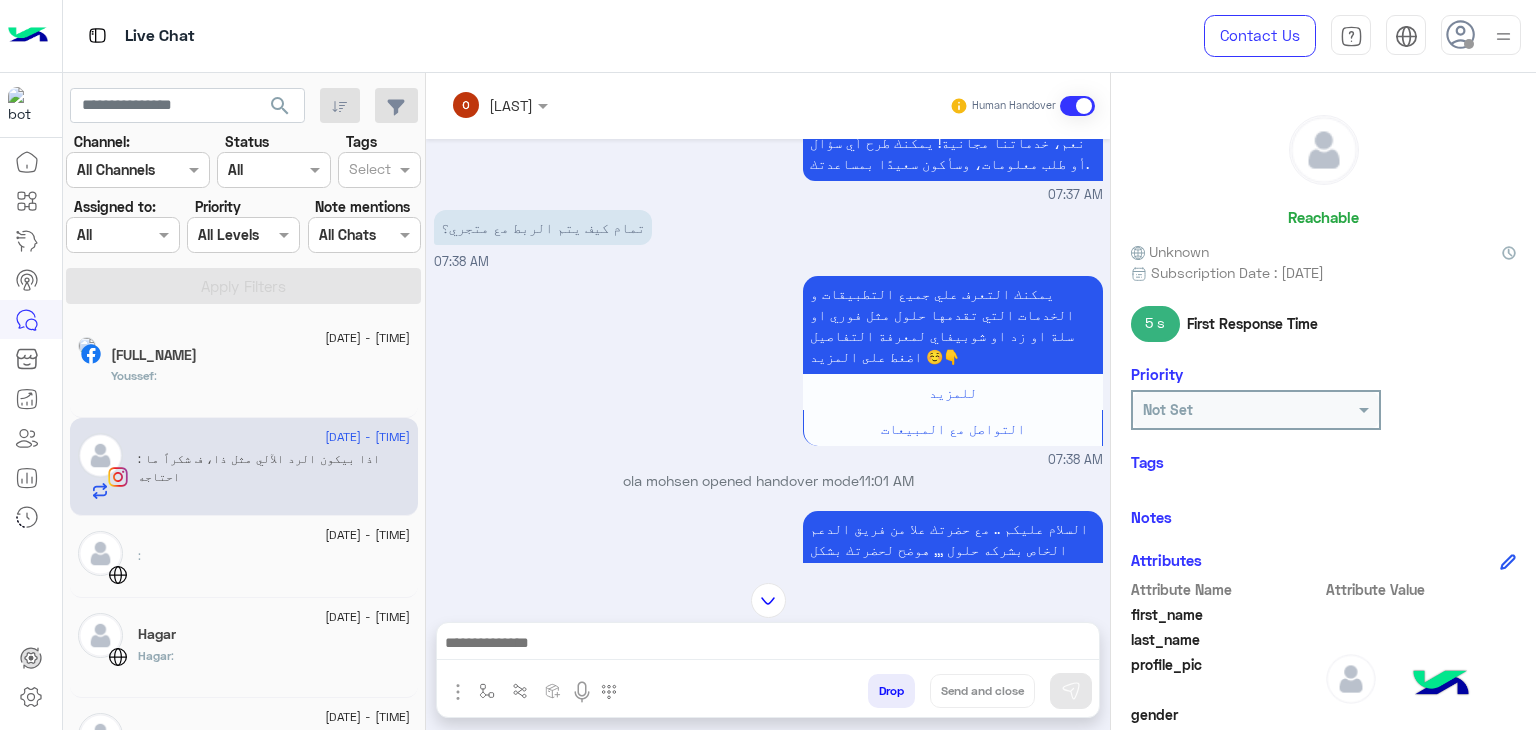 scroll, scrollTop: 0, scrollLeft: 0, axis: both 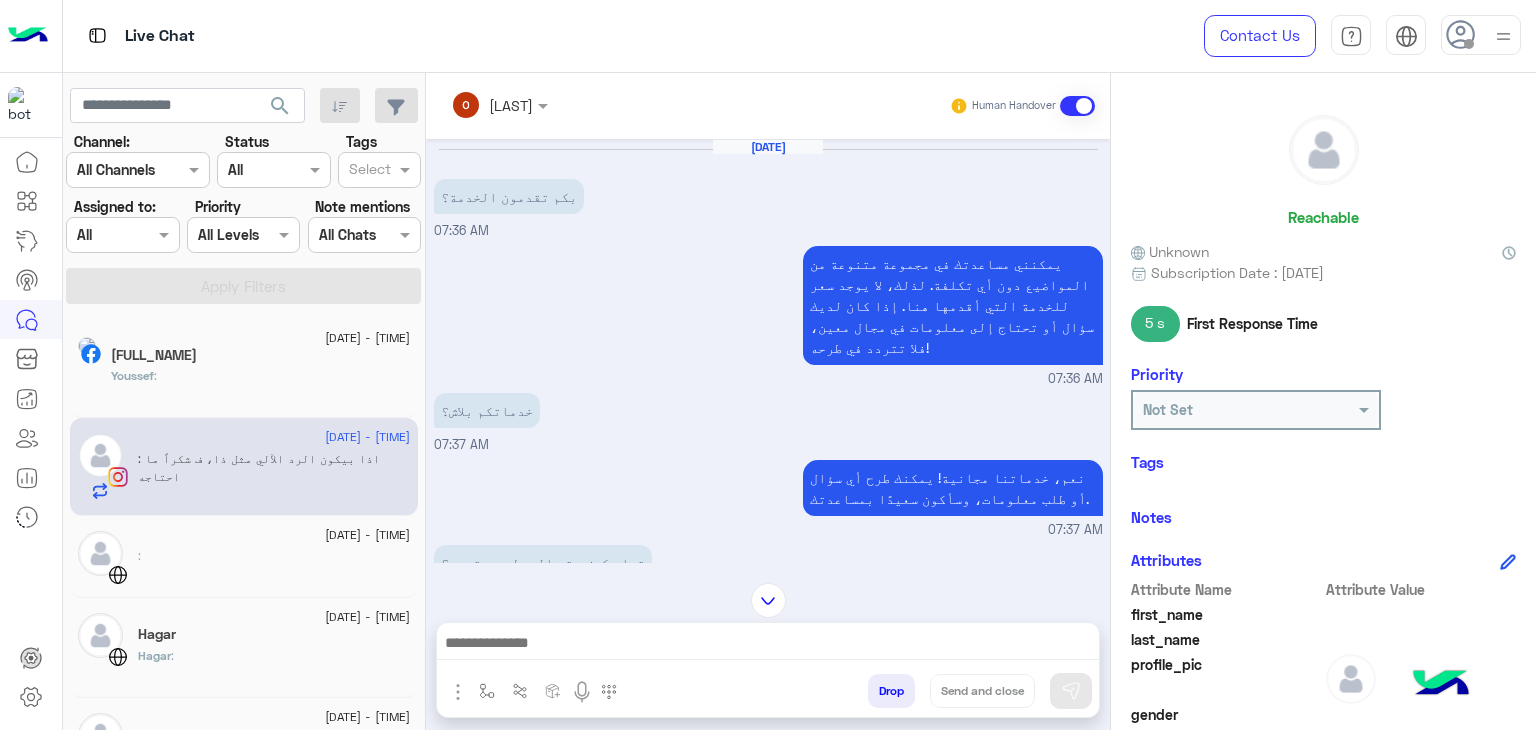 click on "Youssef :" 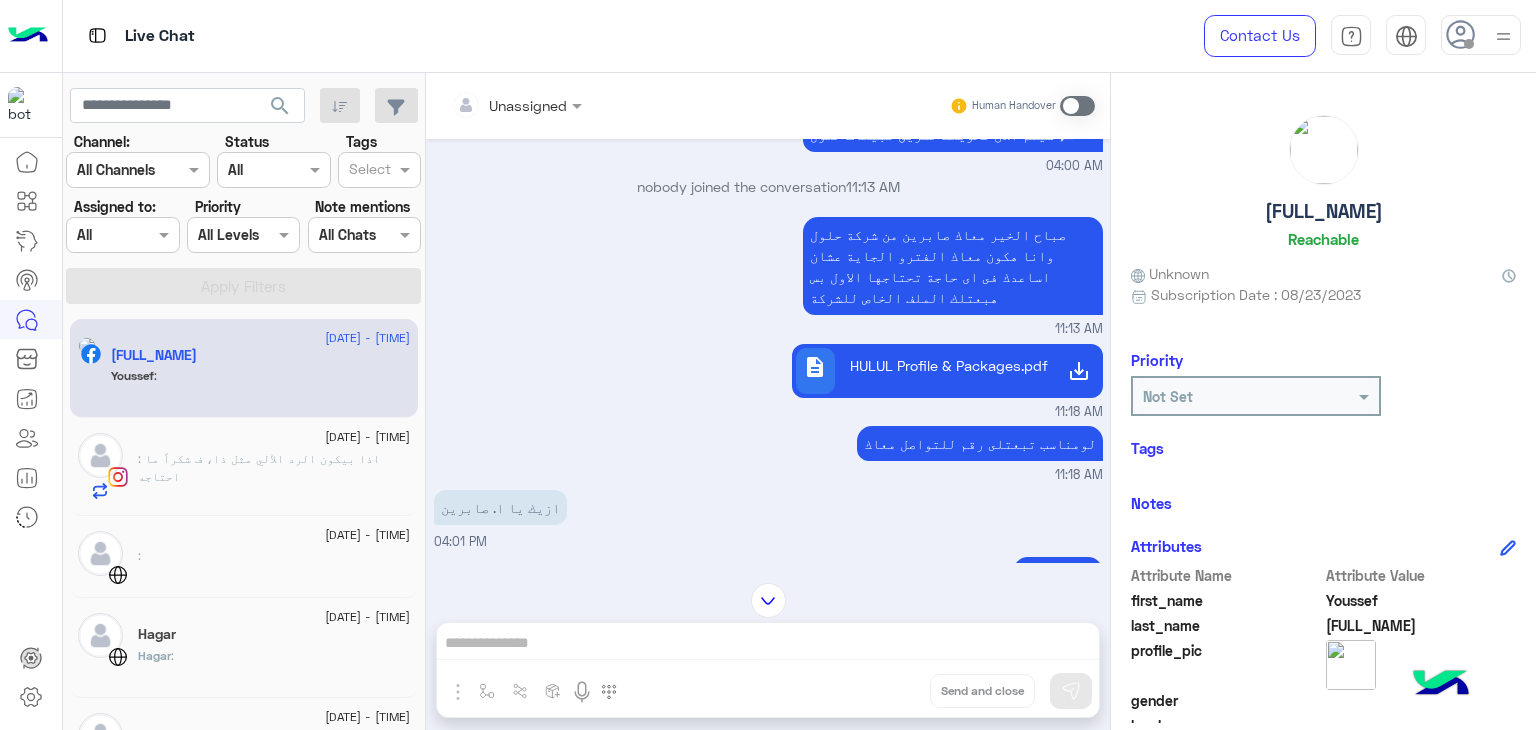 scroll, scrollTop: 500, scrollLeft: 0, axis: vertical 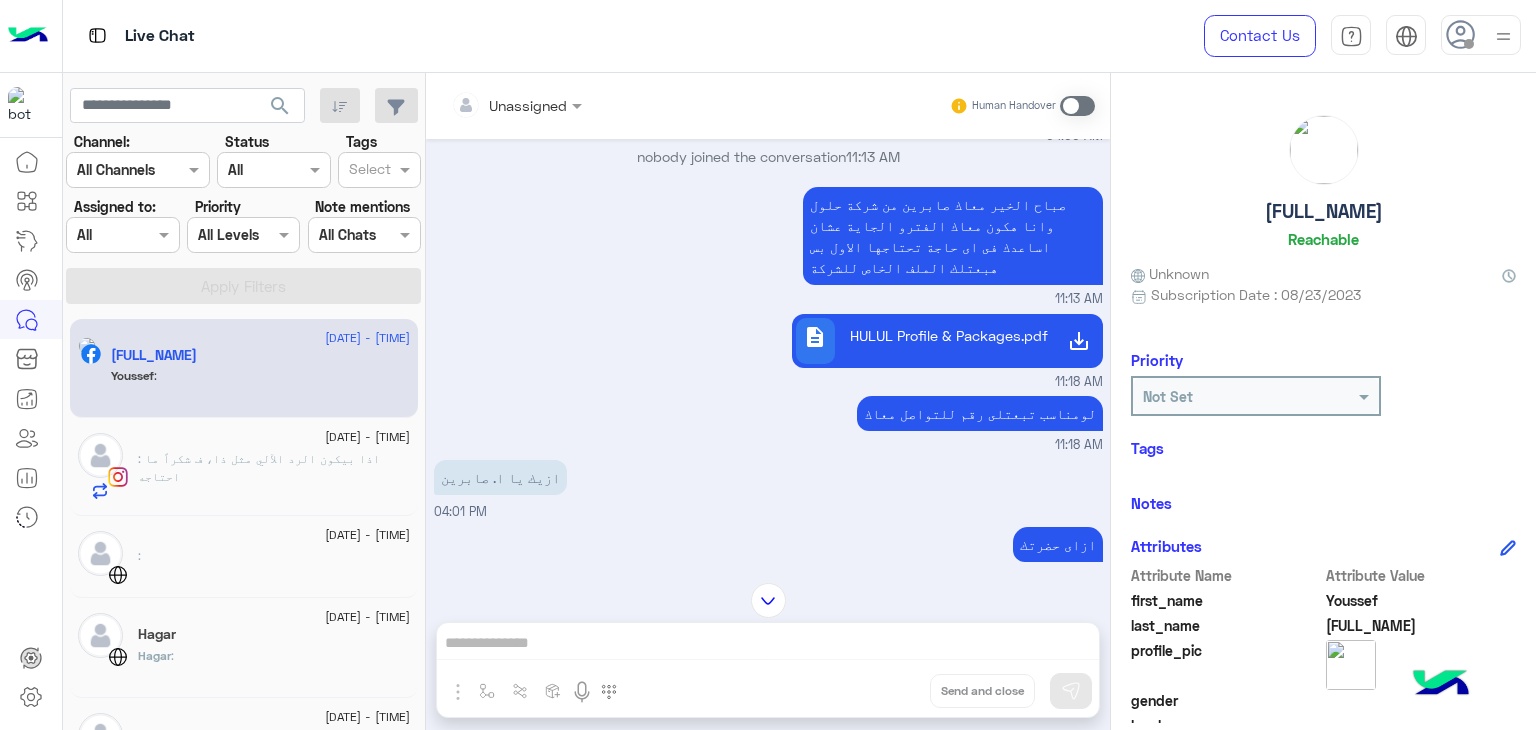 click 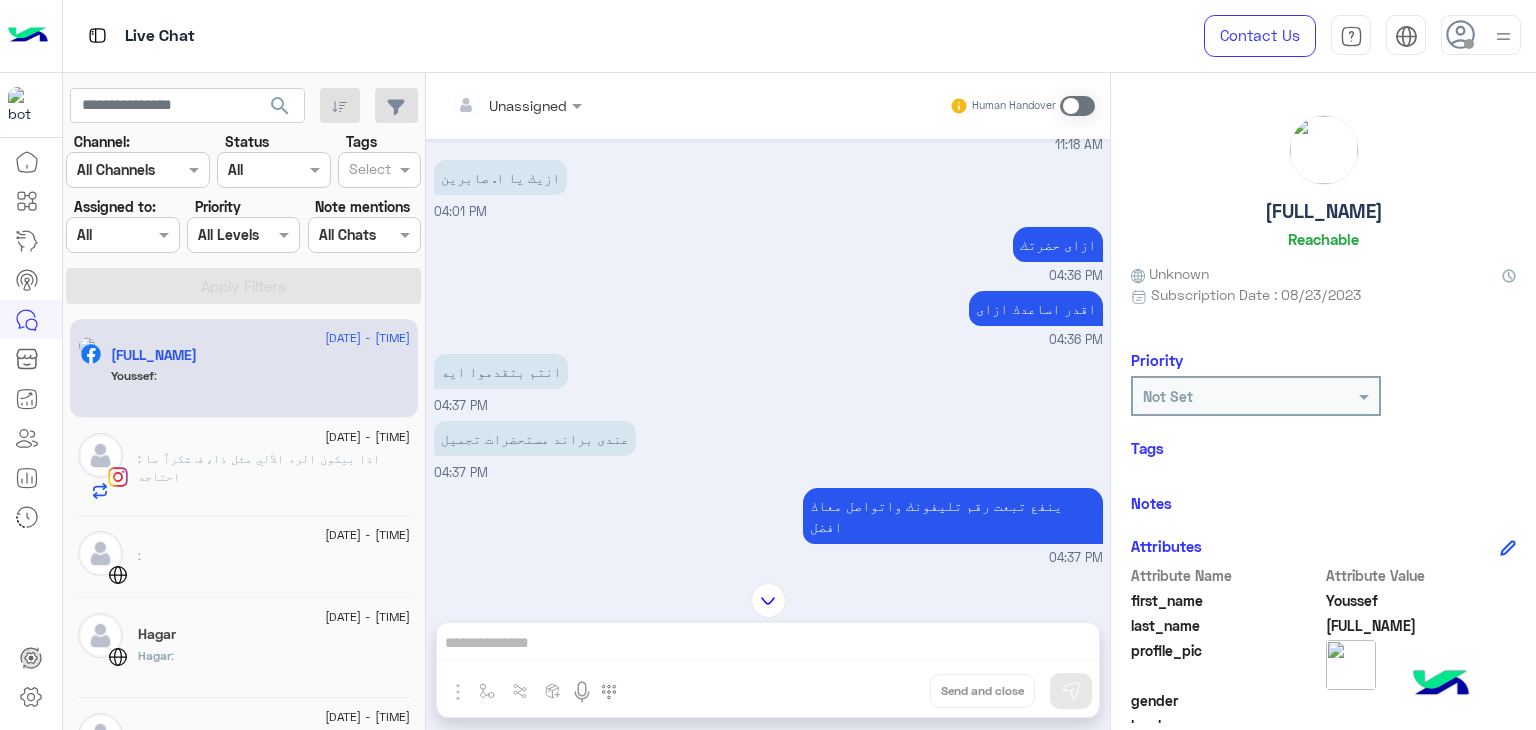scroll, scrollTop: 600, scrollLeft: 0, axis: vertical 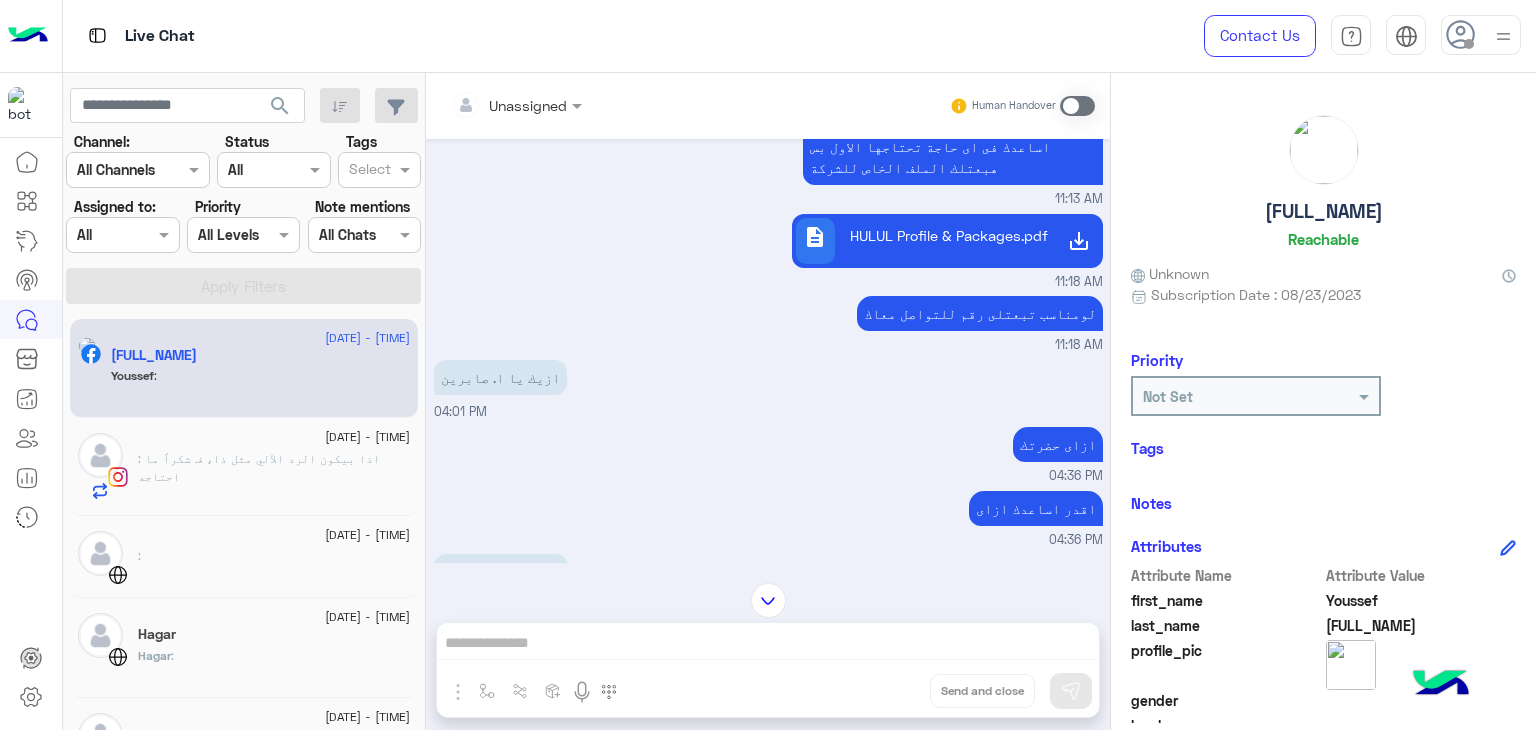 click on "ازيك يا ا. صابرين" at bounding box center (465, -168) 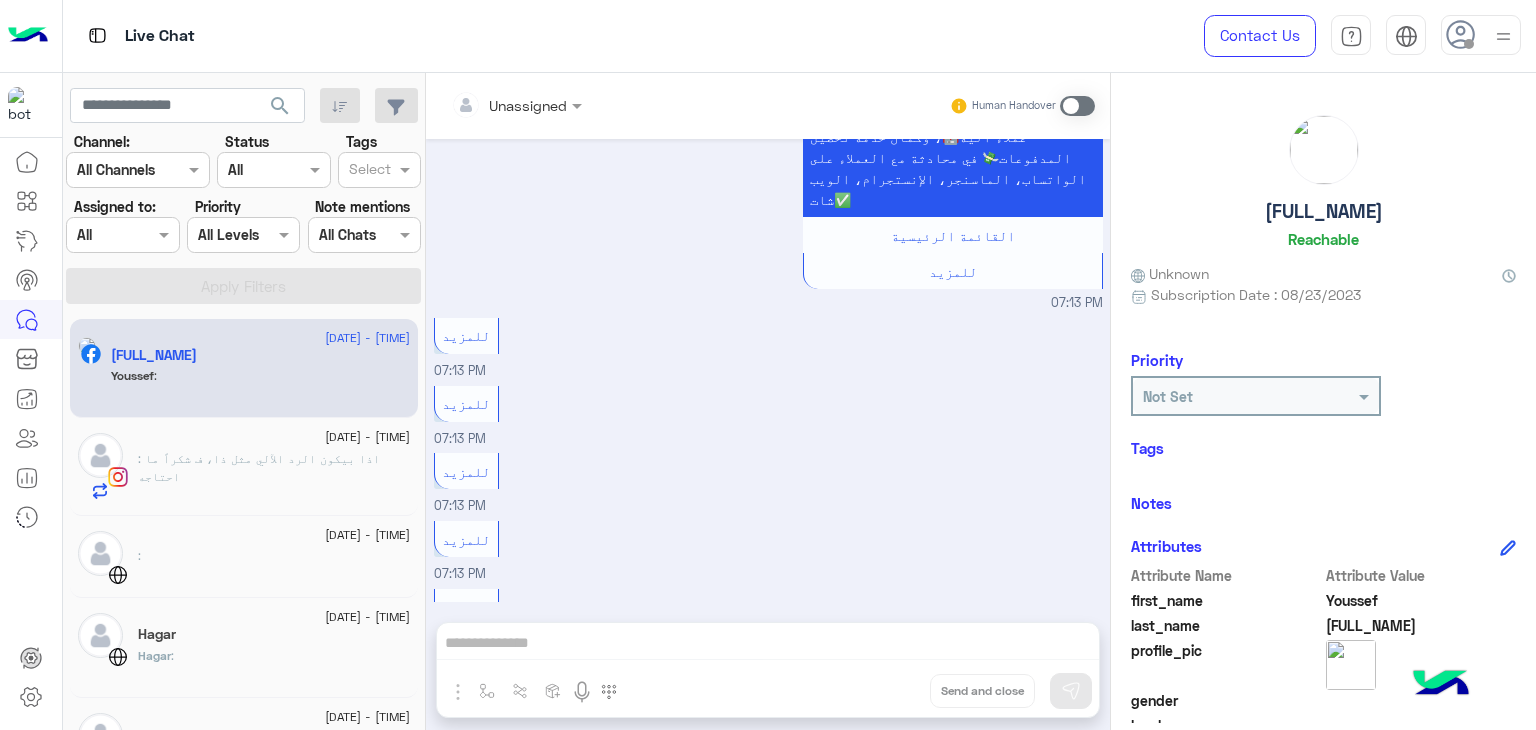 scroll, scrollTop: 1488, scrollLeft: 0, axis: vertical 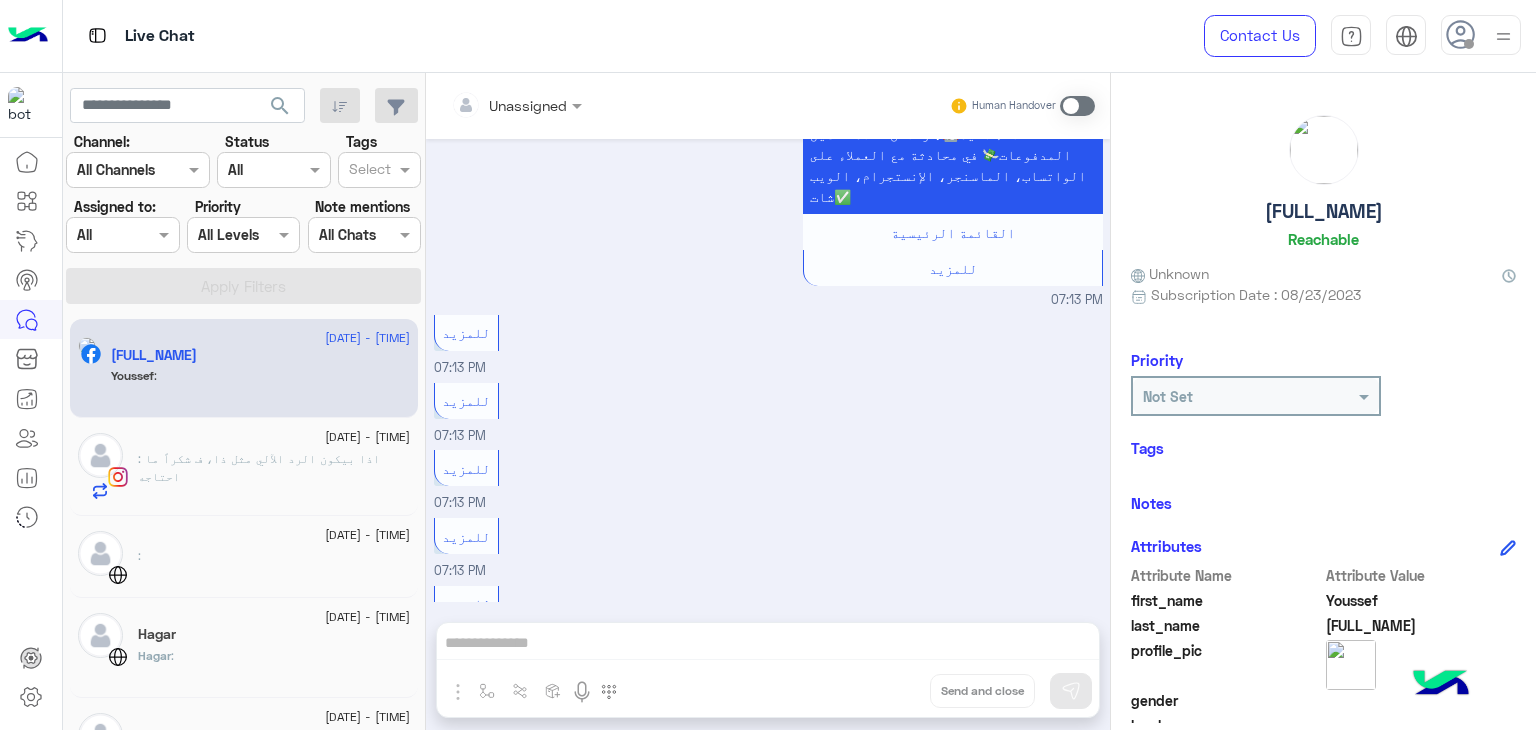 click on "للمزيد" at bounding box center [479, -1292] 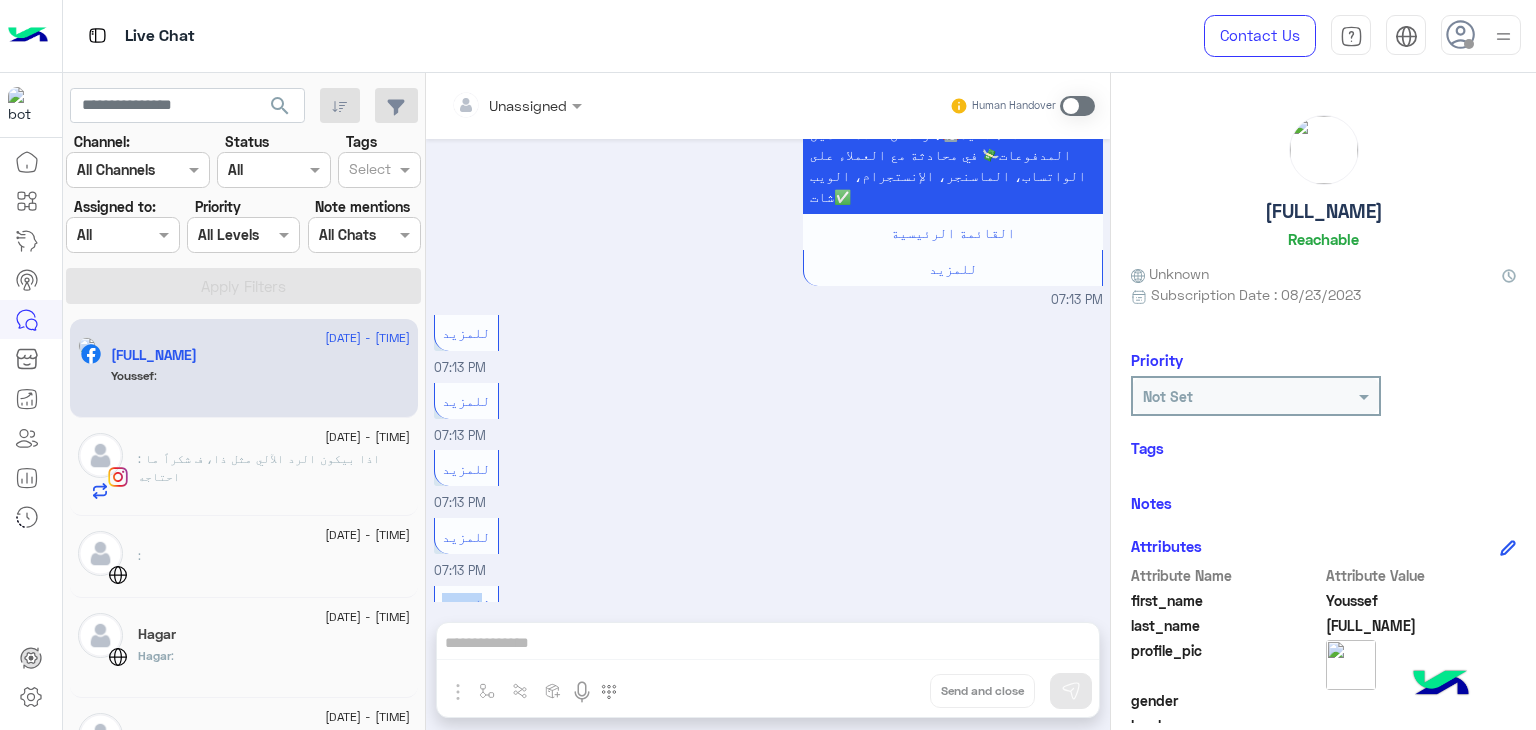 click on "للمزيد" at bounding box center [479, -1292] 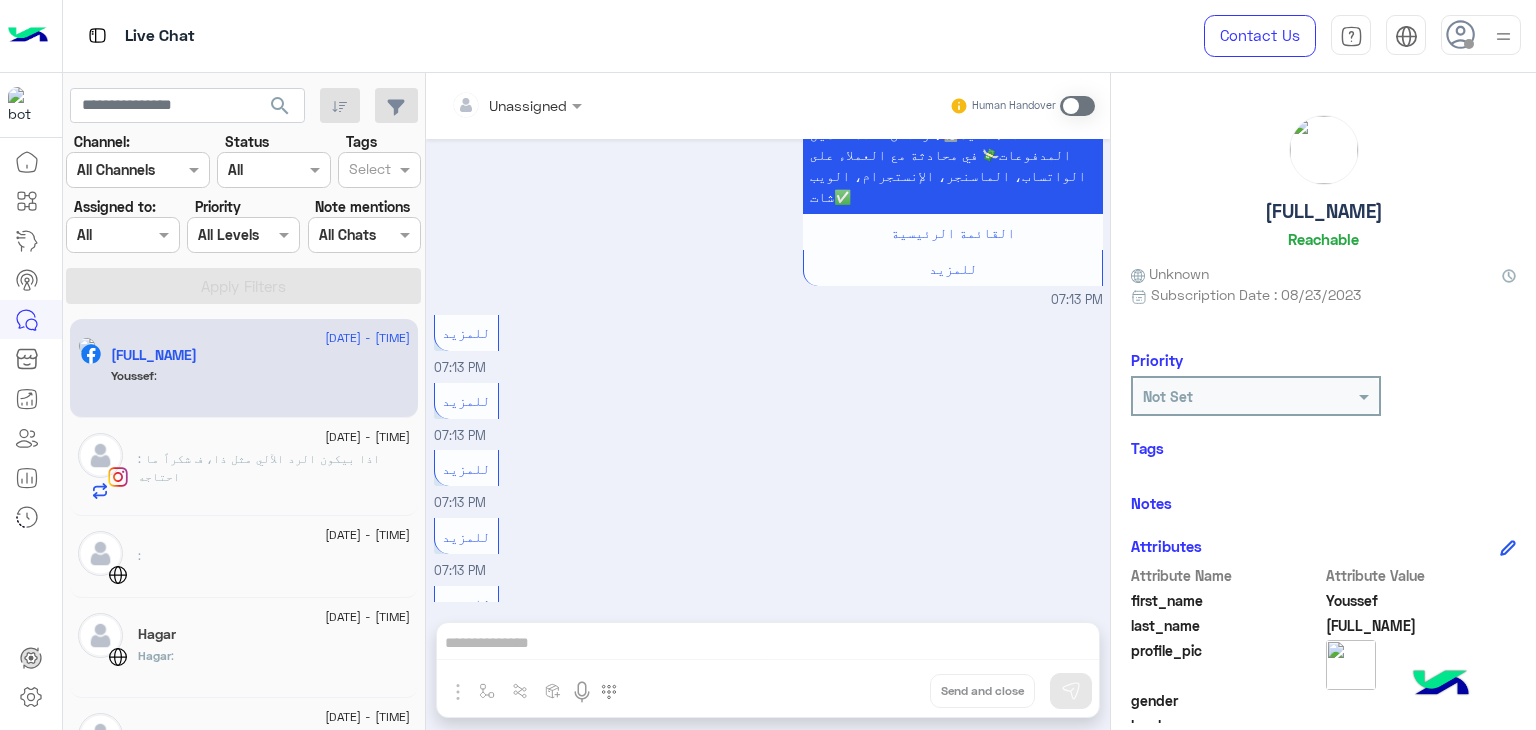 click on "للمزيد" at bounding box center [479, -1292] 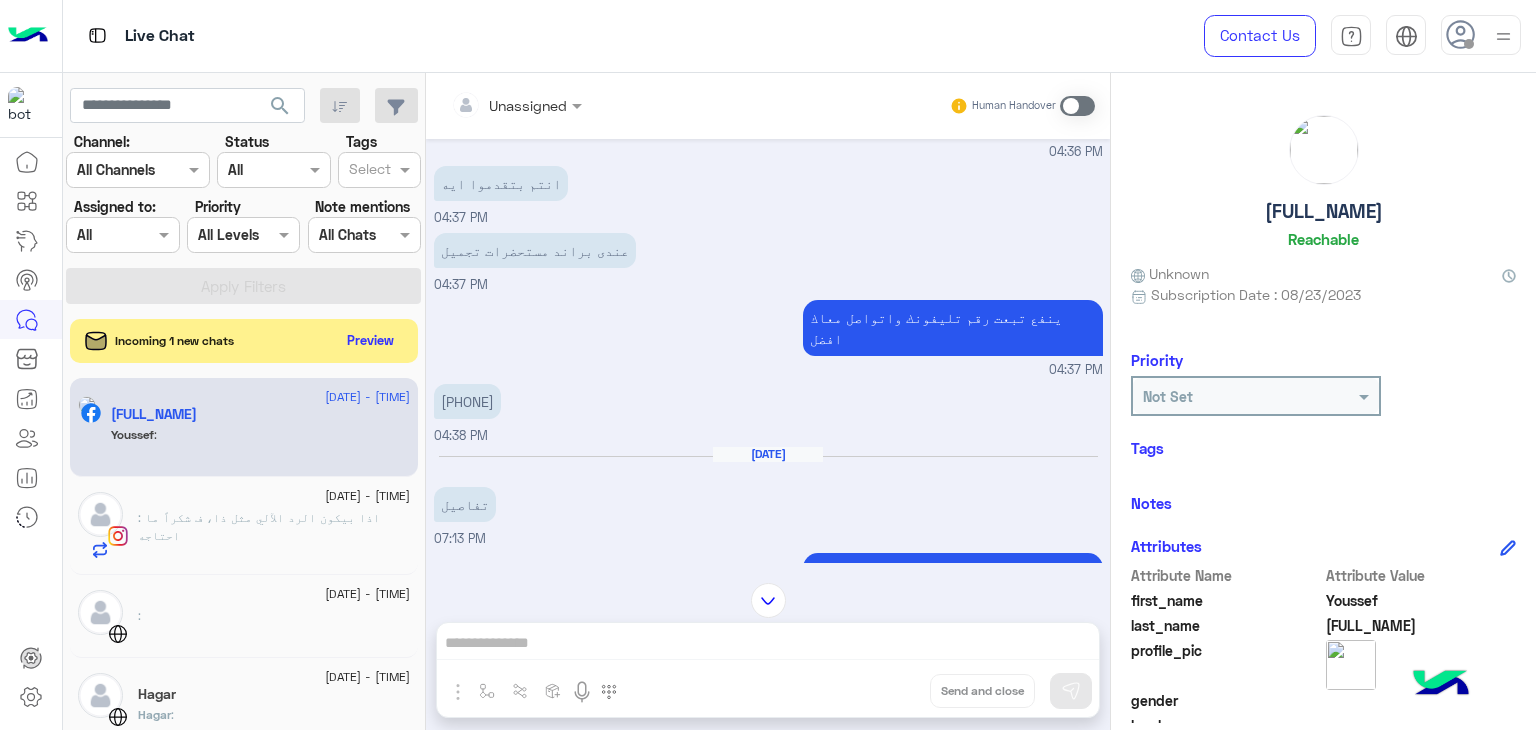 scroll, scrollTop: 688, scrollLeft: 0, axis: vertical 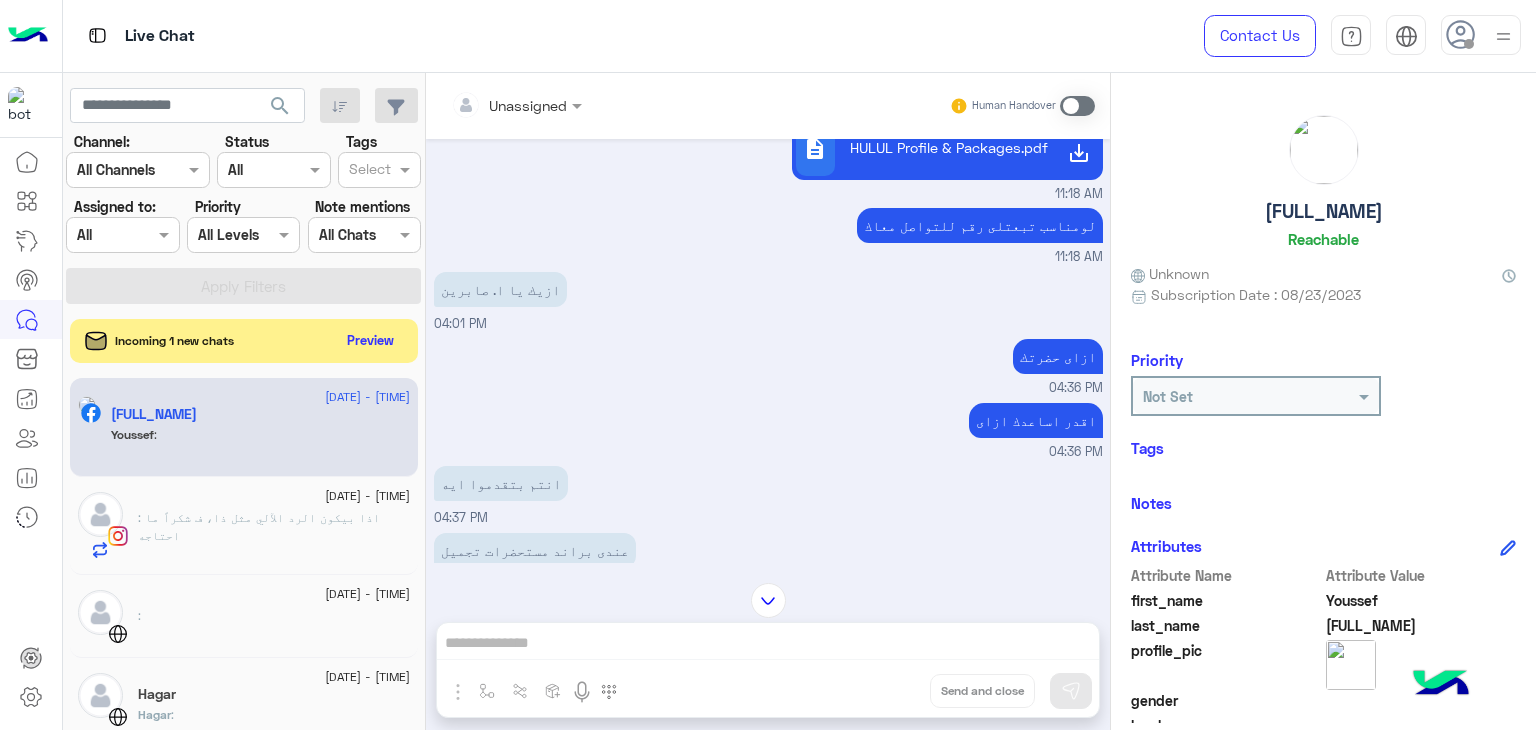 click on "Incoming 1 new chats    Preview" 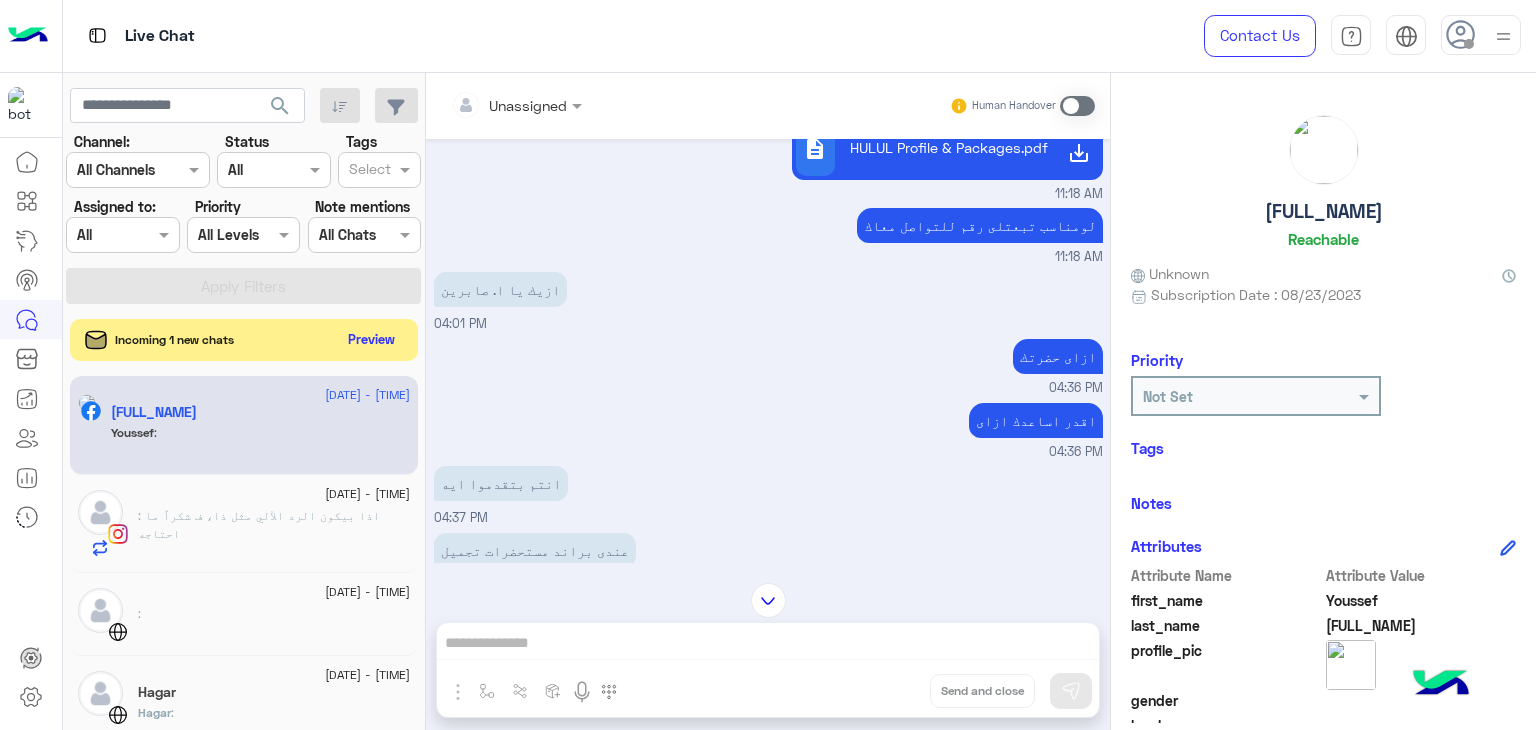 click on "Preview" 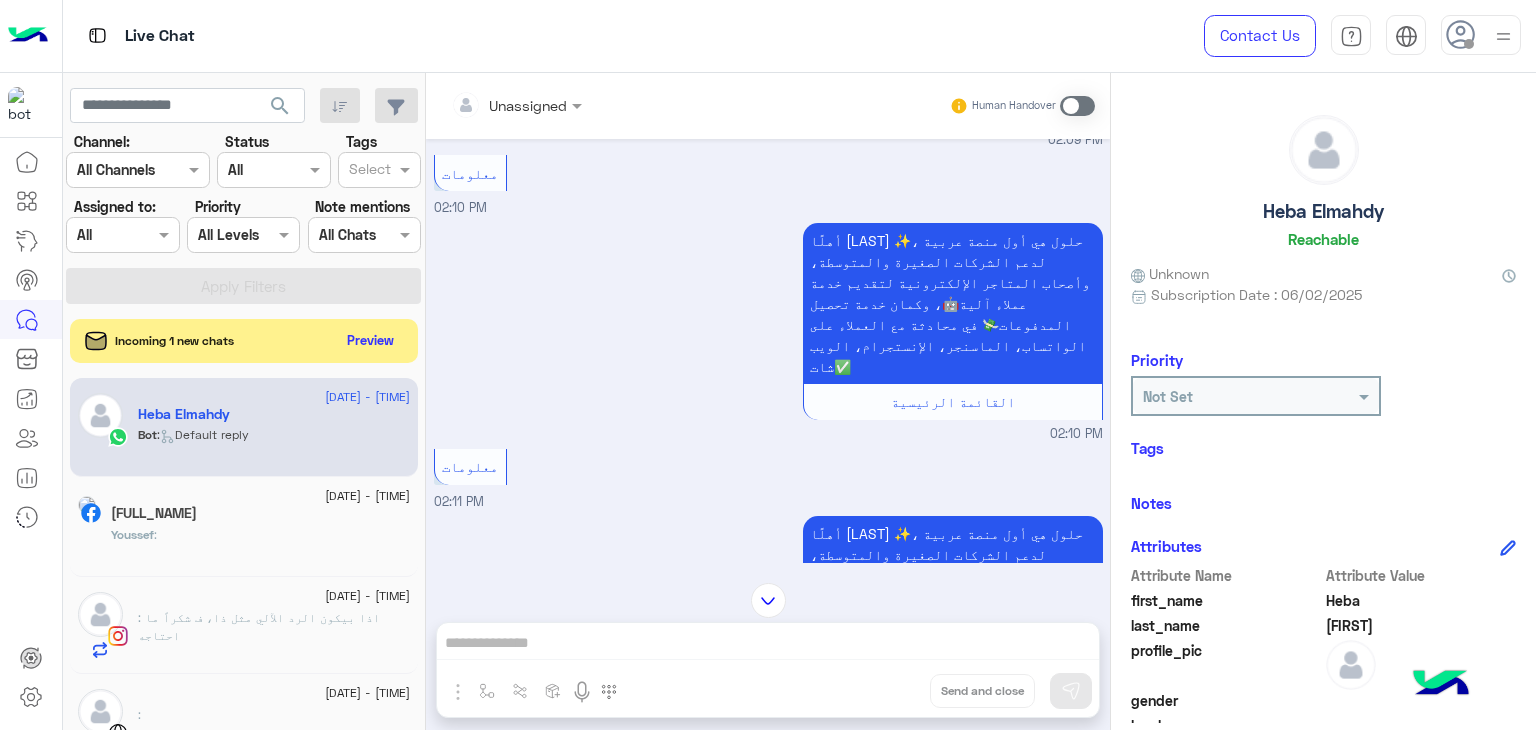 scroll, scrollTop: 1816, scrollLeft: 0, axis: vertical 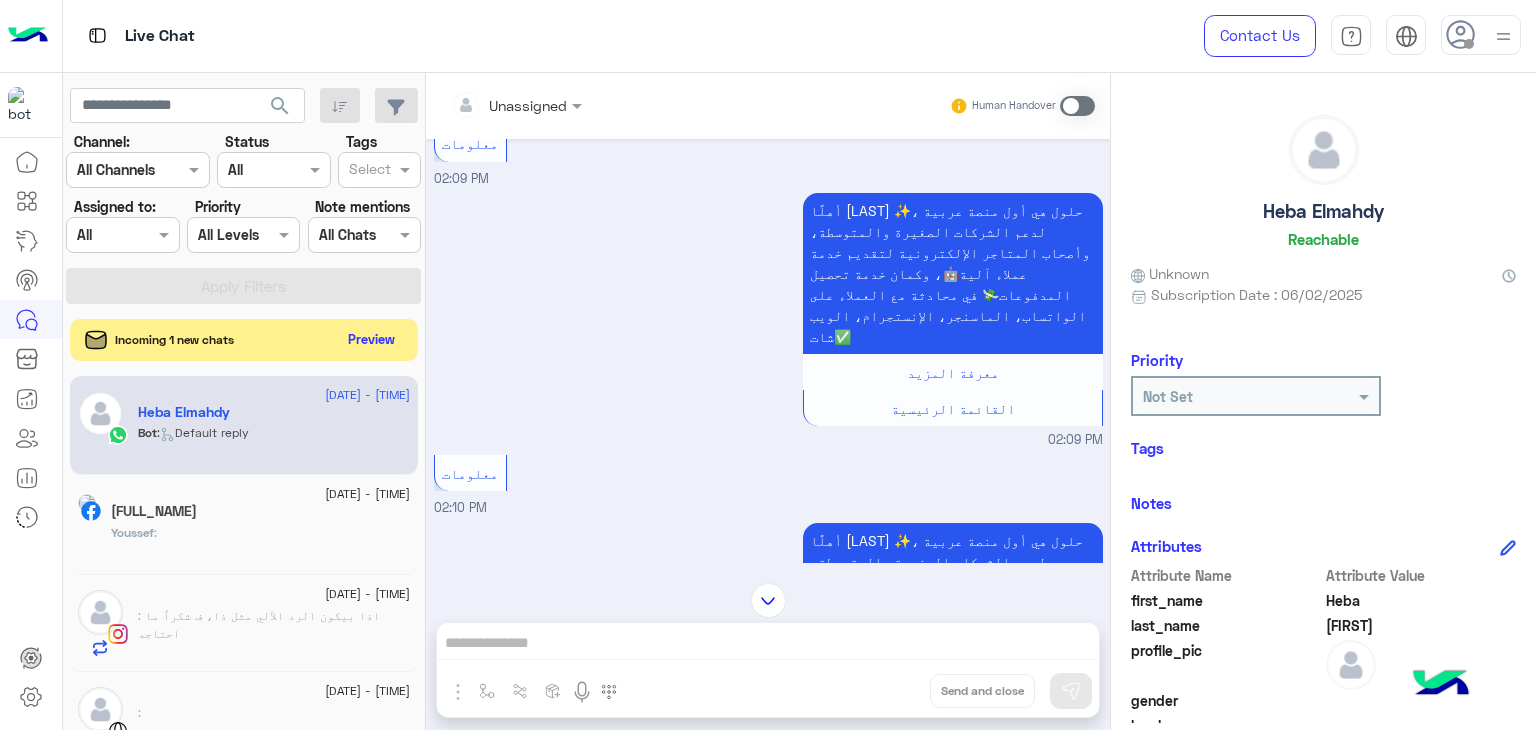 click on "Preview" 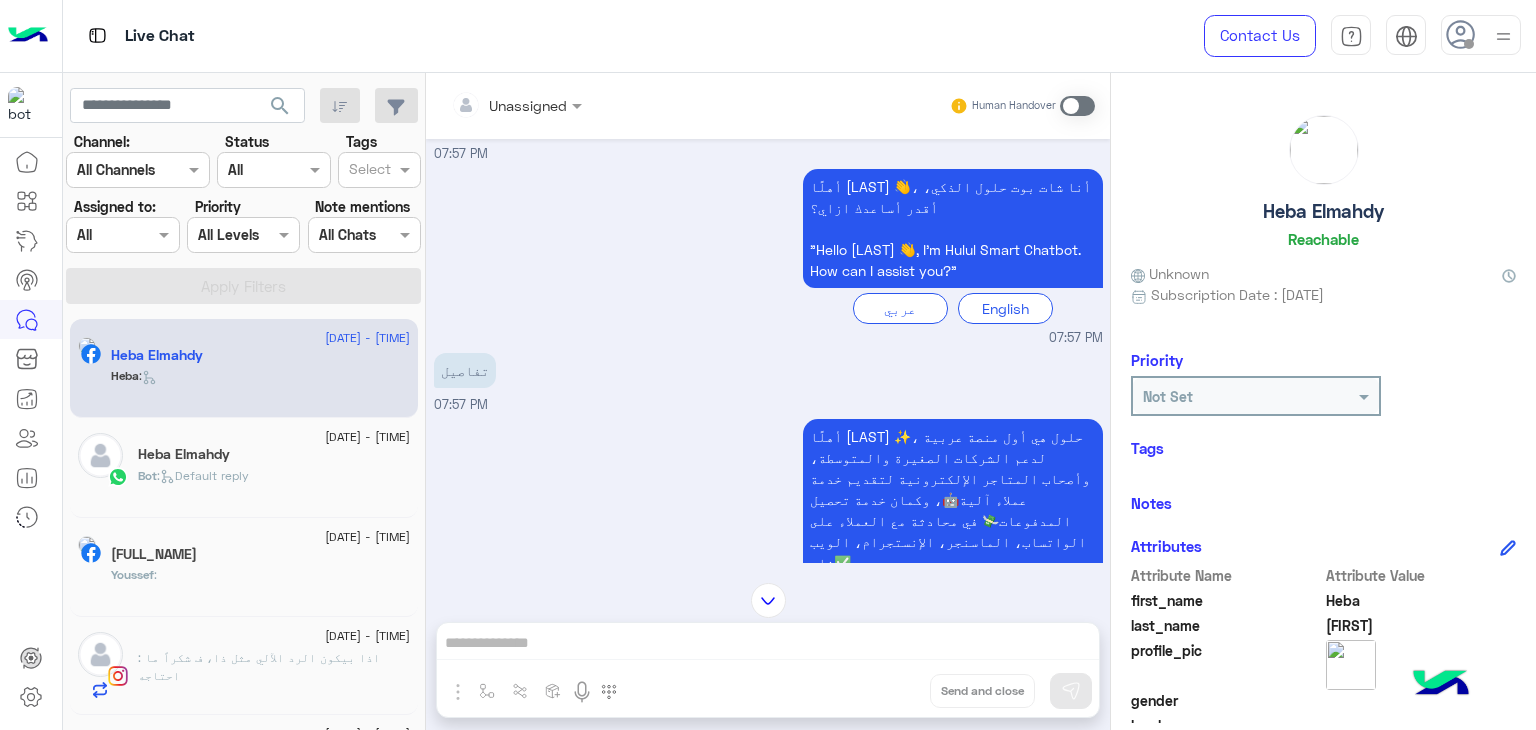 scroll, scrollTop: 0, scrollLeft: 0, axis: both 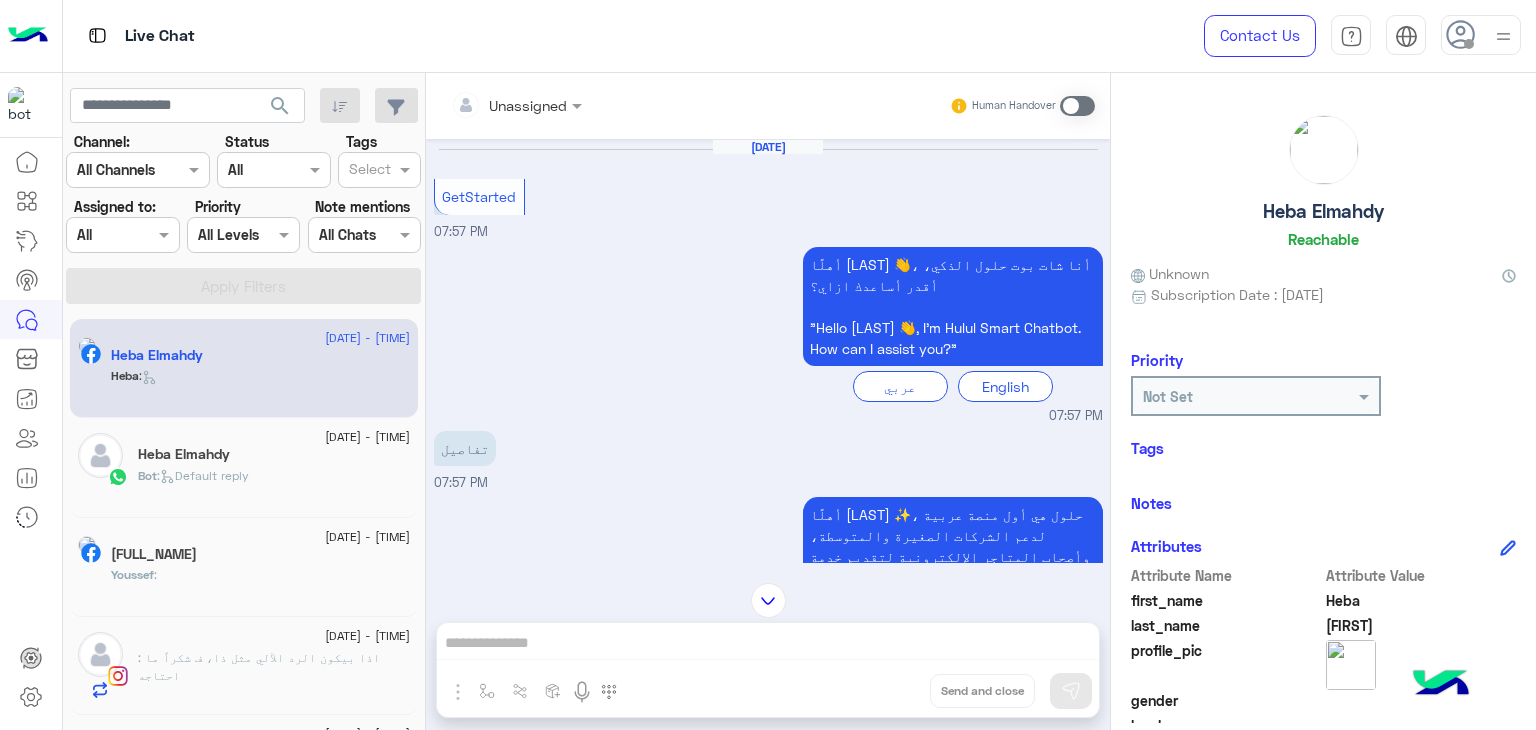 click on "[FULL_NAME]" 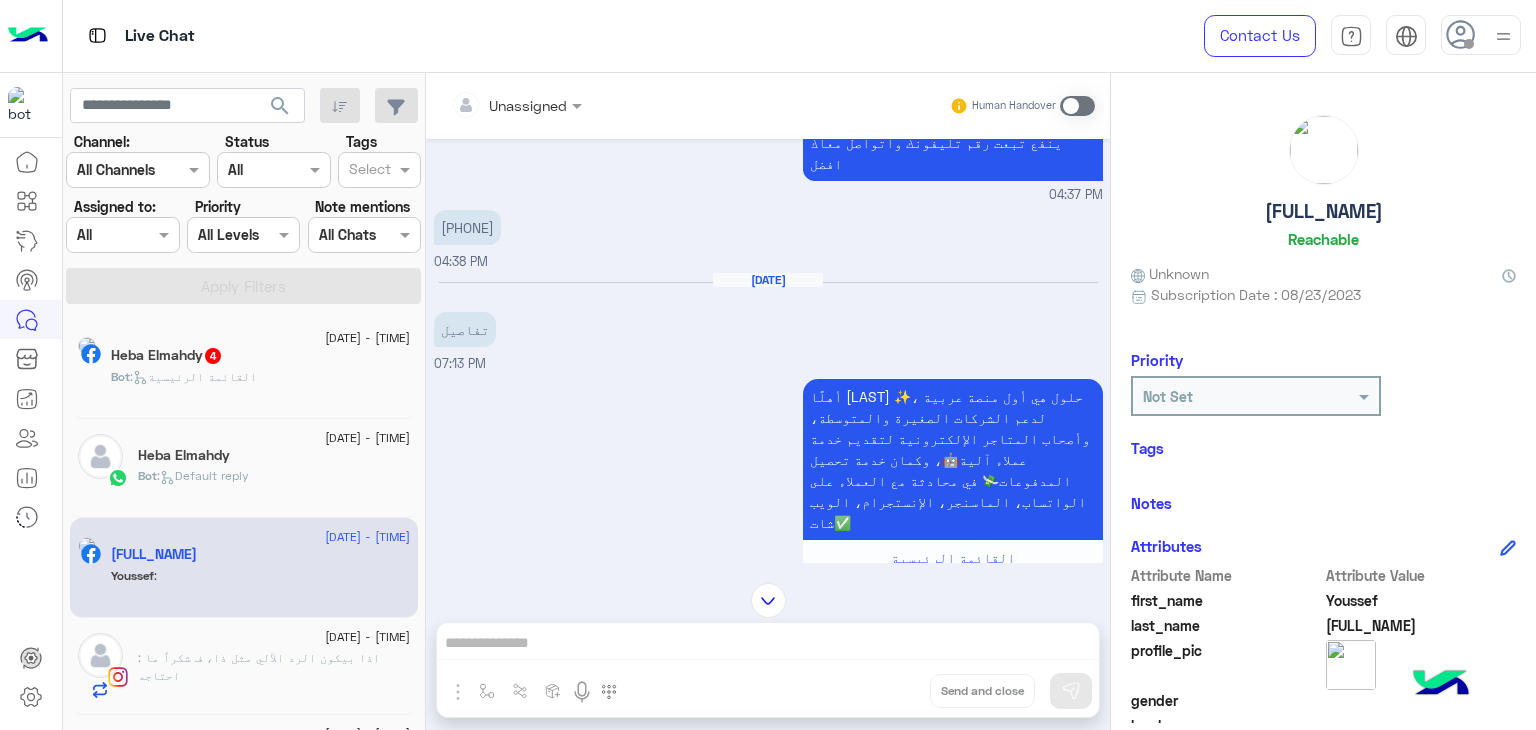 scroll, scrollTop: 952, scrollLeft: 0, axis: vertical 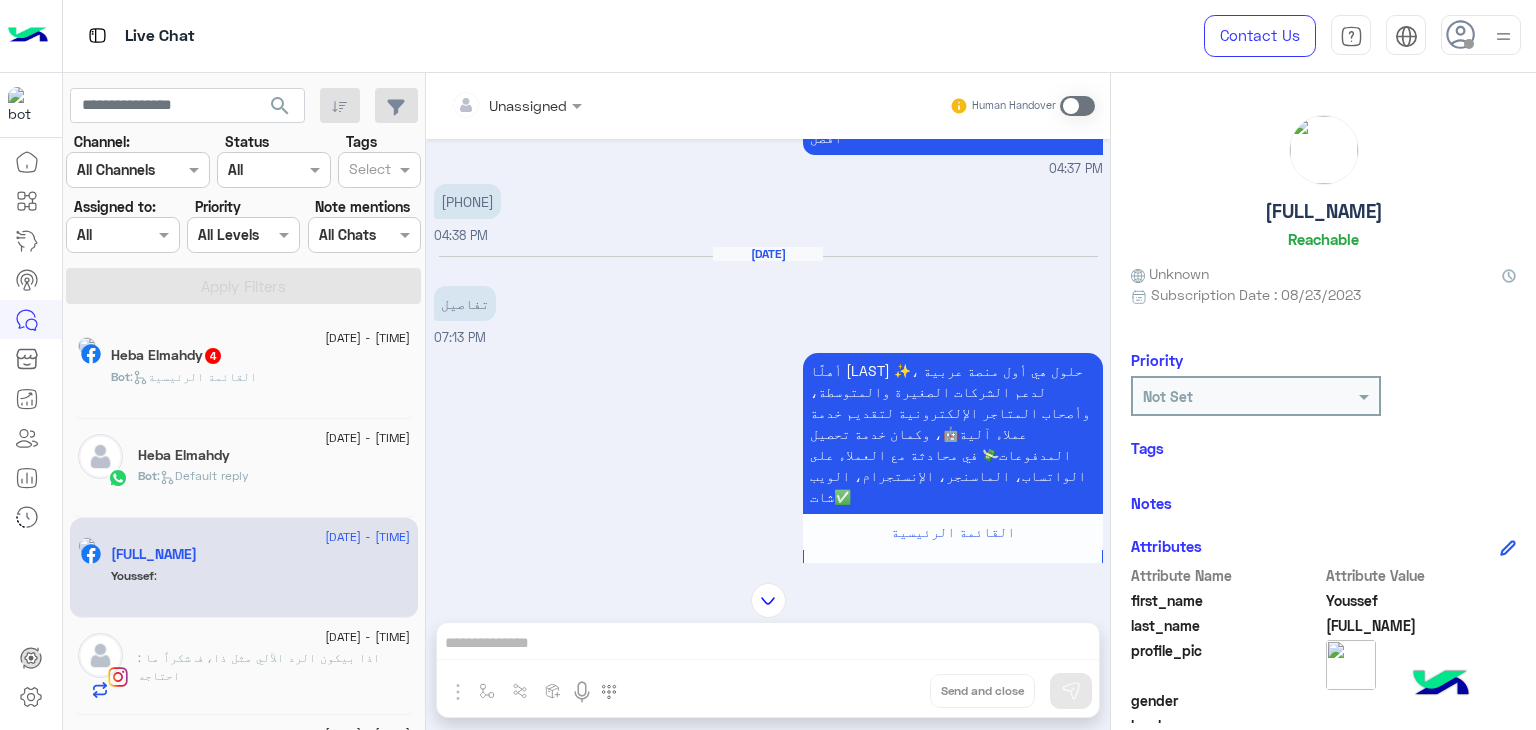 click on "Bot :   القائمة الرئيسية" 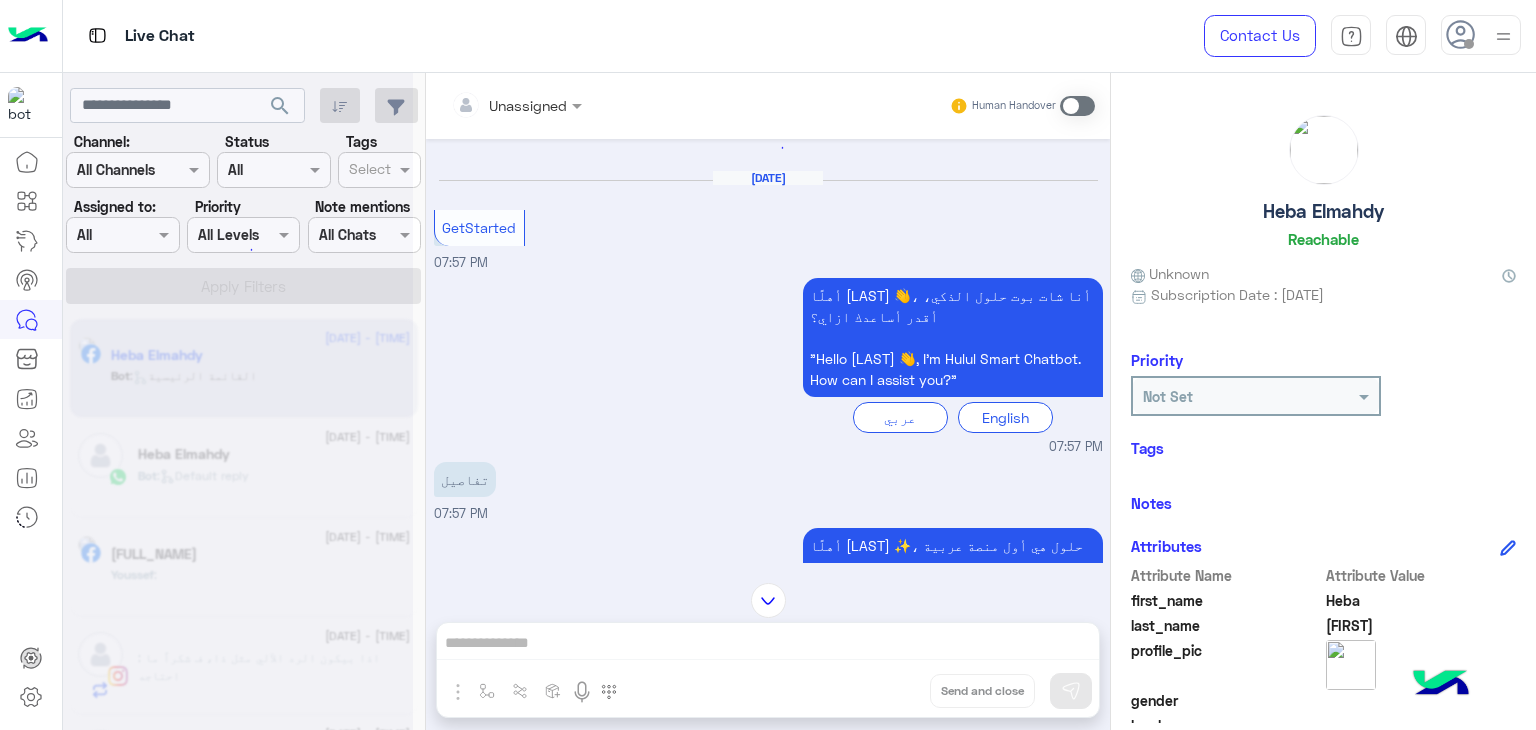 scroll, scrollTop: 0, scrollLeft: 0, axis: both 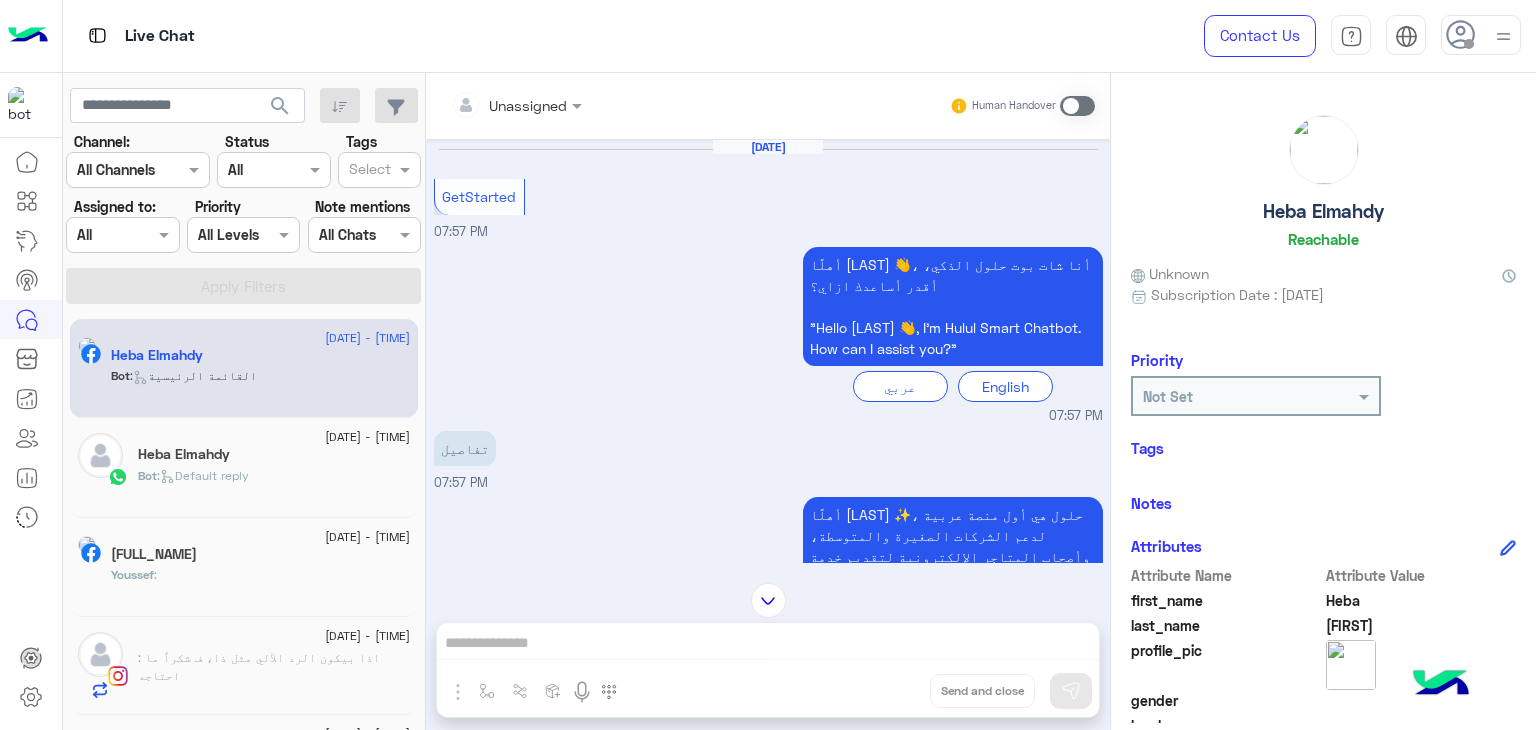 click on "[DATE] - [TIME]" 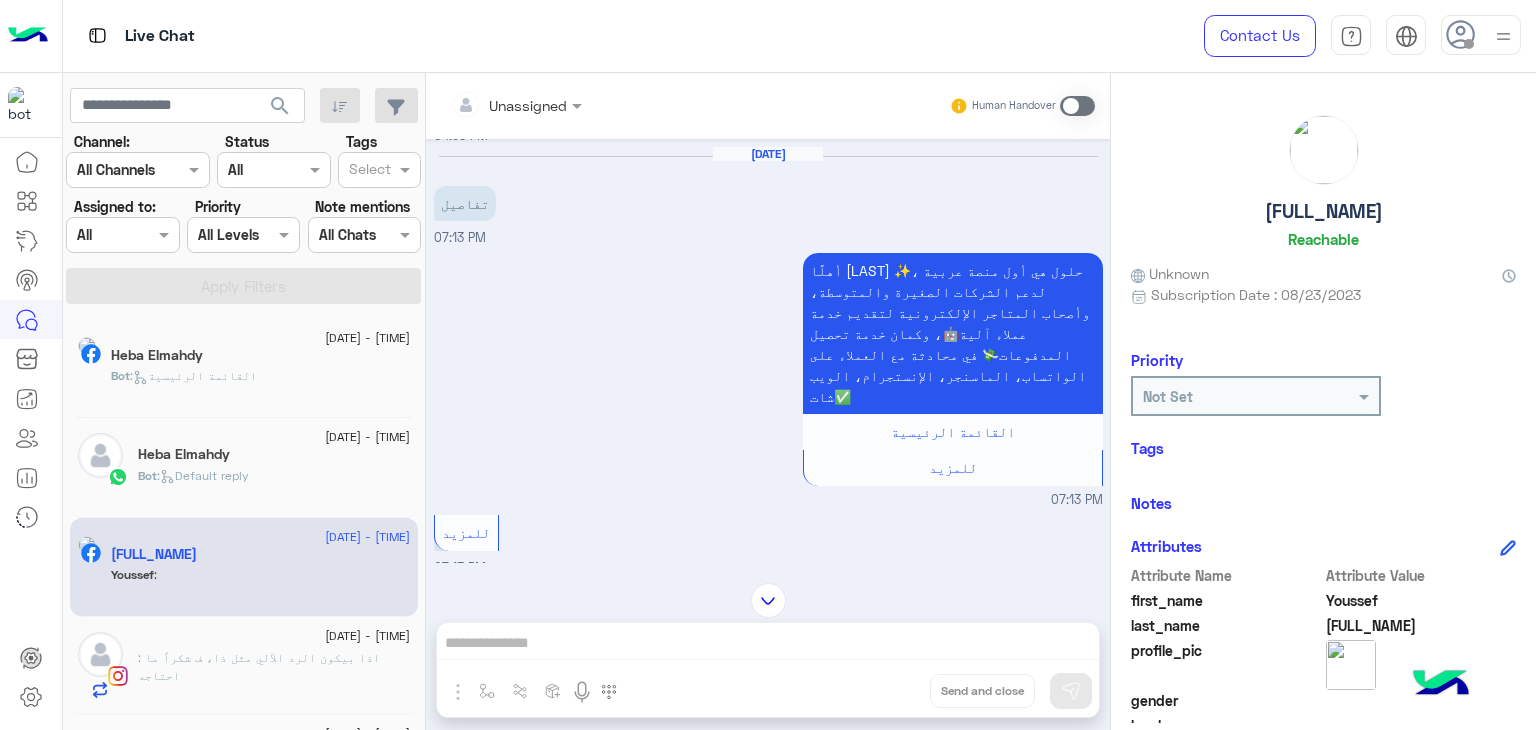scroll, scrollTop: 952, scrollLeft: 0, axis: vertical 